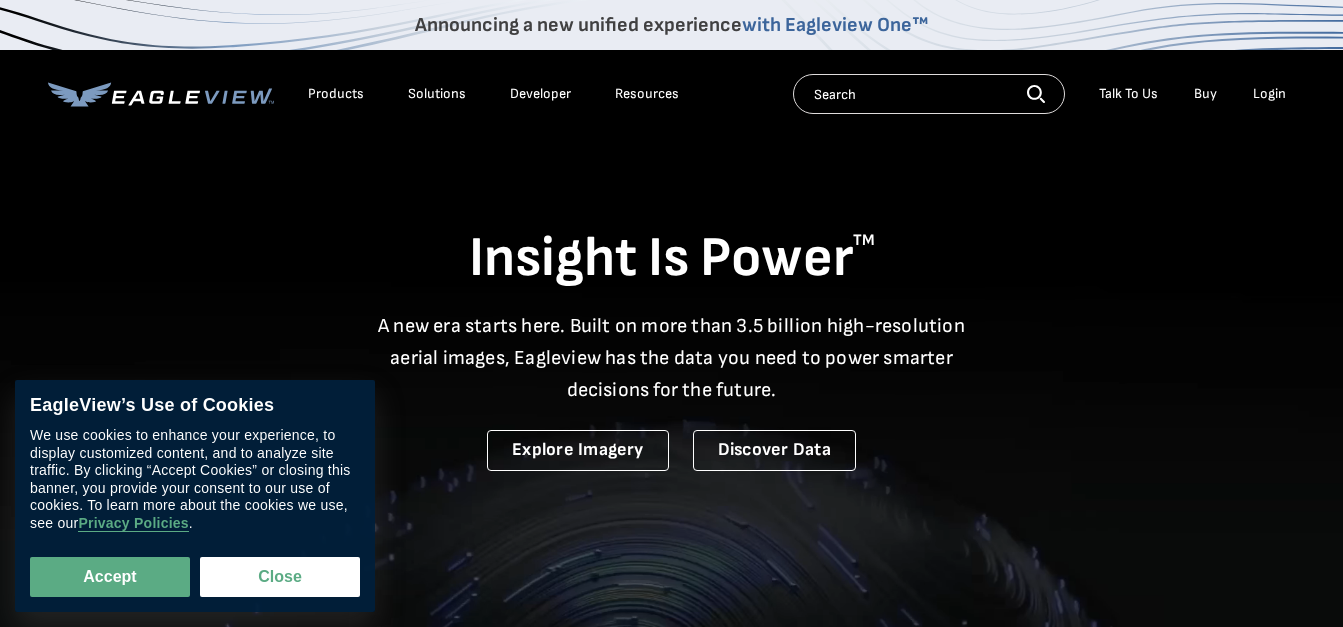 scroll, scrollTop: 0, scrollLeft: 0, axis: both 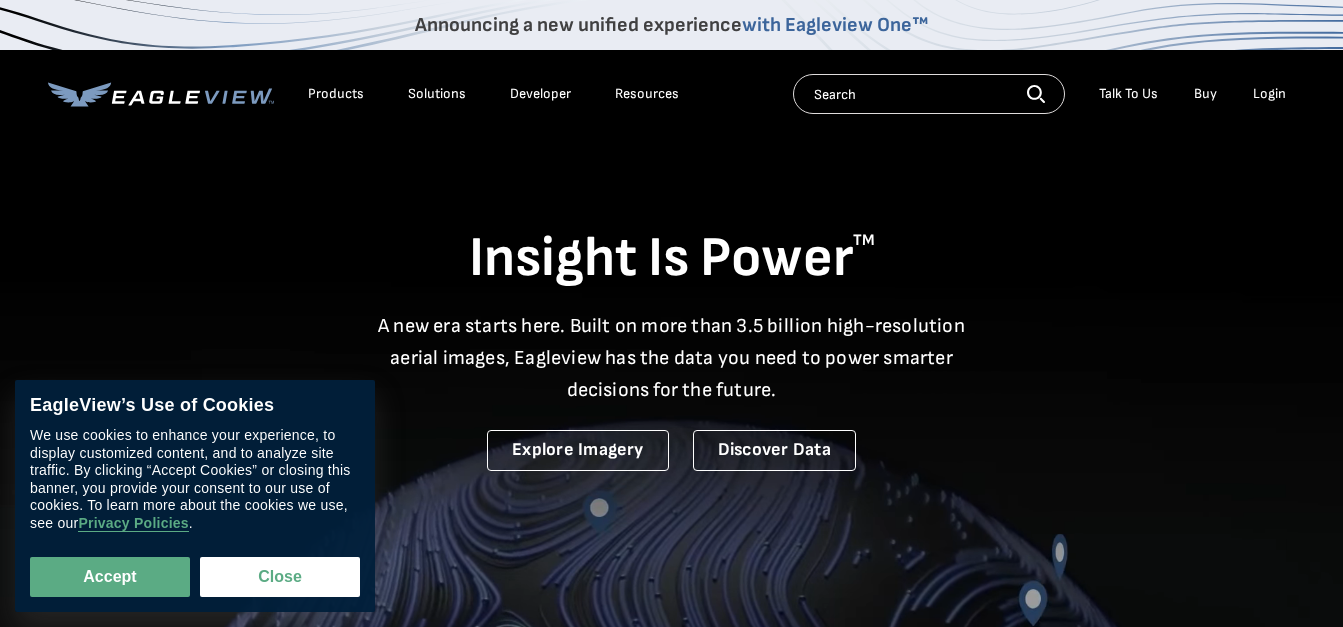 drag, startPoint x: 110, startPoint y: 582, endPoint x: 196, endPoint y: 540, distance: 95.707886 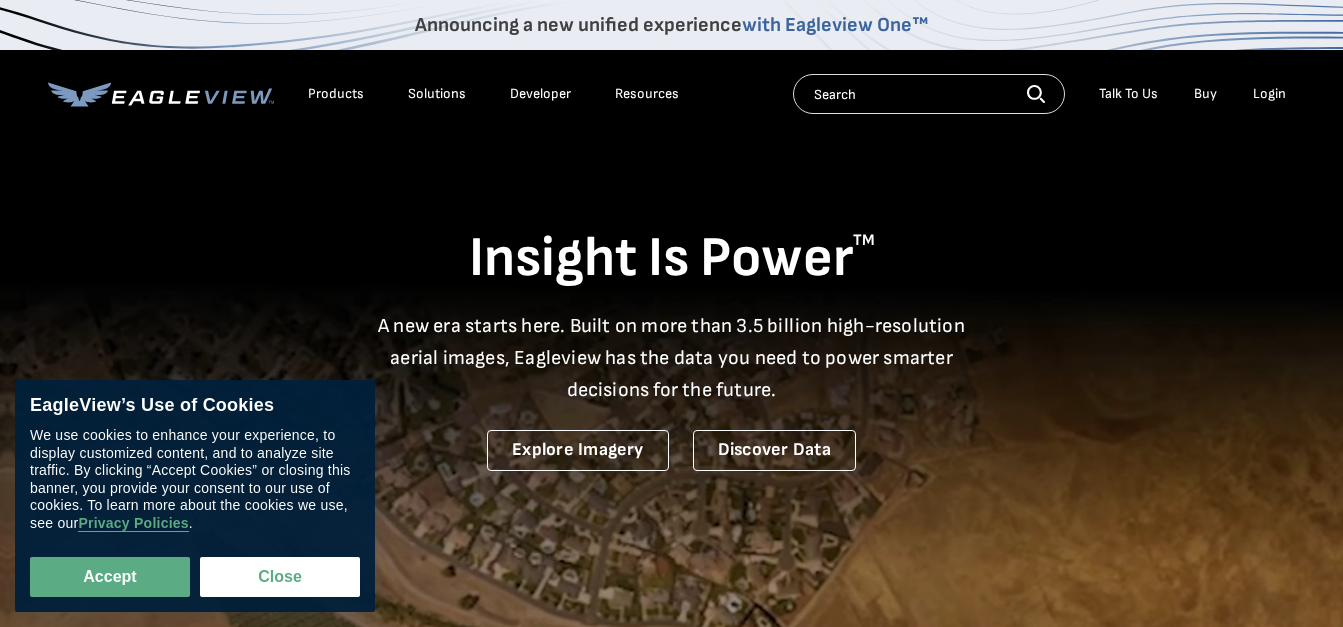 click on "Accept" at bounding box center (110, 577) 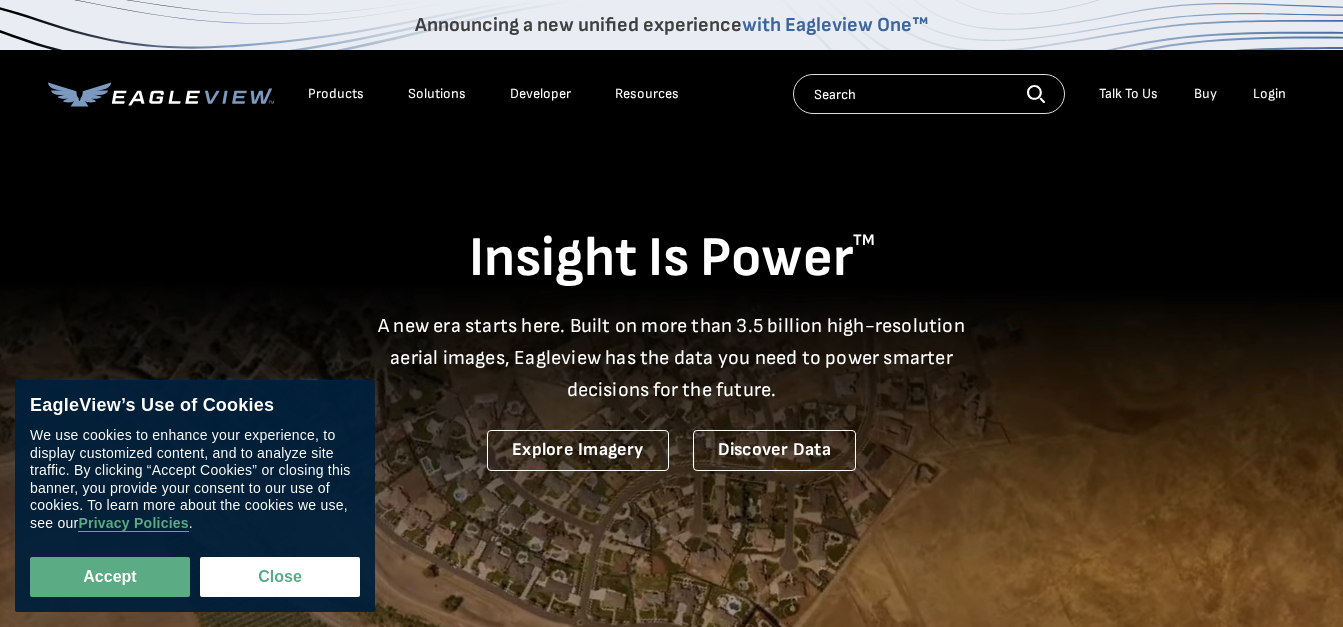 checkbox on "true" 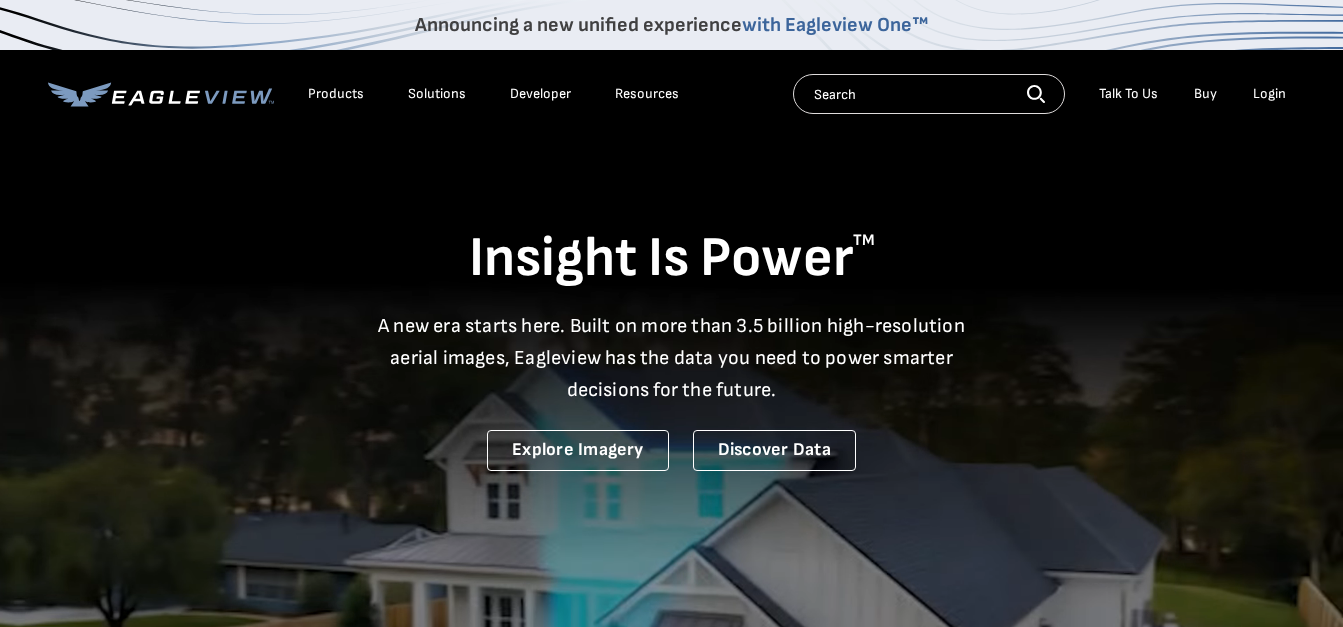 click at bounding box center (929, 94) 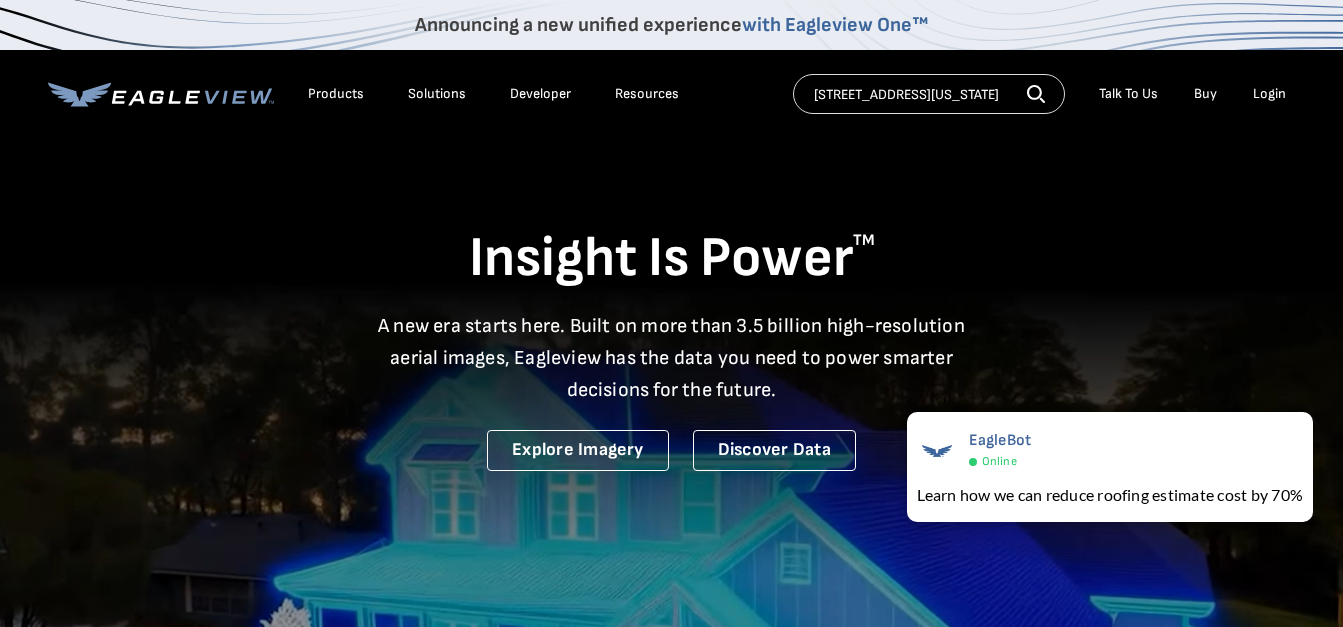 scroll, scrollTop: 0, scrollLeft: 37, axis: horizontal 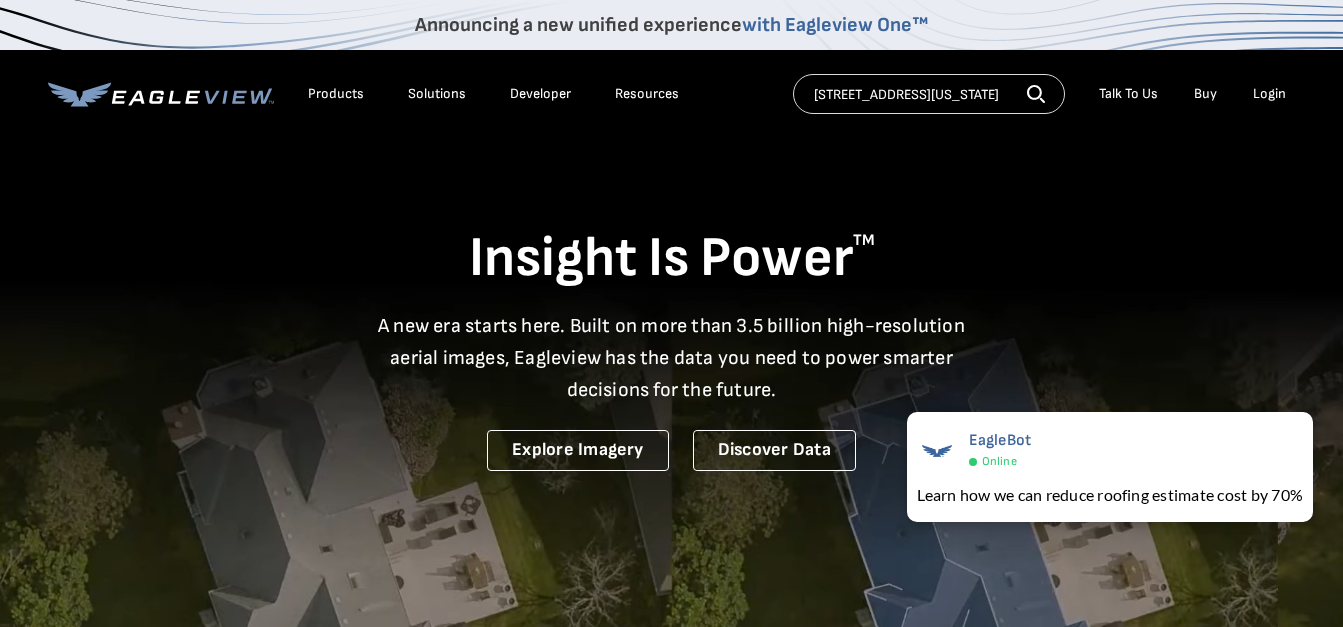 type on "[STREET_ADDRESS][US_STATE]" 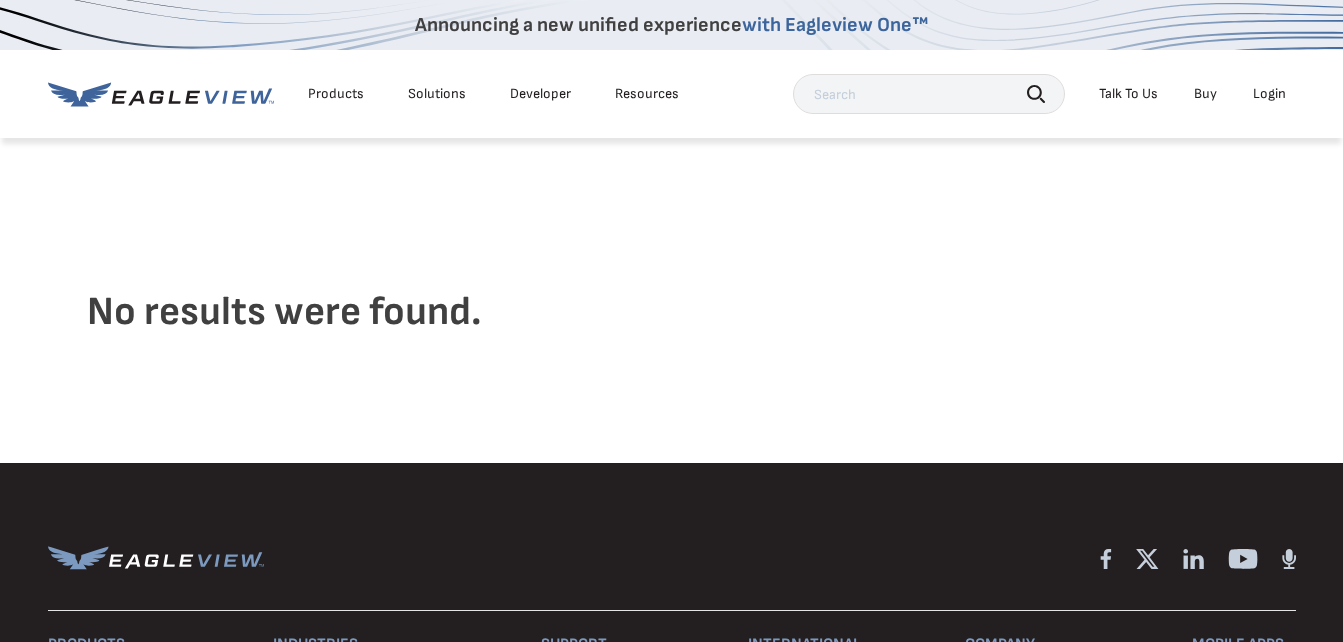 scroll, scrollTop: 0, scrollLeft: 0, axis: both 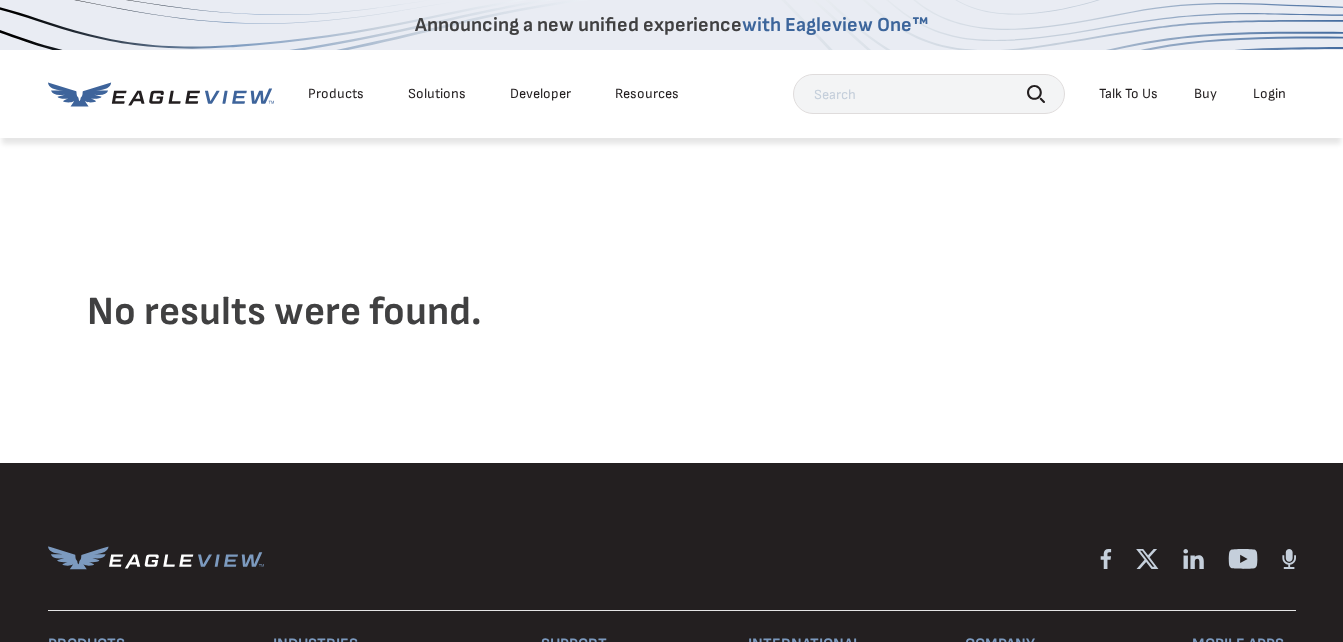 drag, startPoint x: 1309, startPoint y: 83, endPoint x: 1291, endPoint y: 100, distance: 24.758837 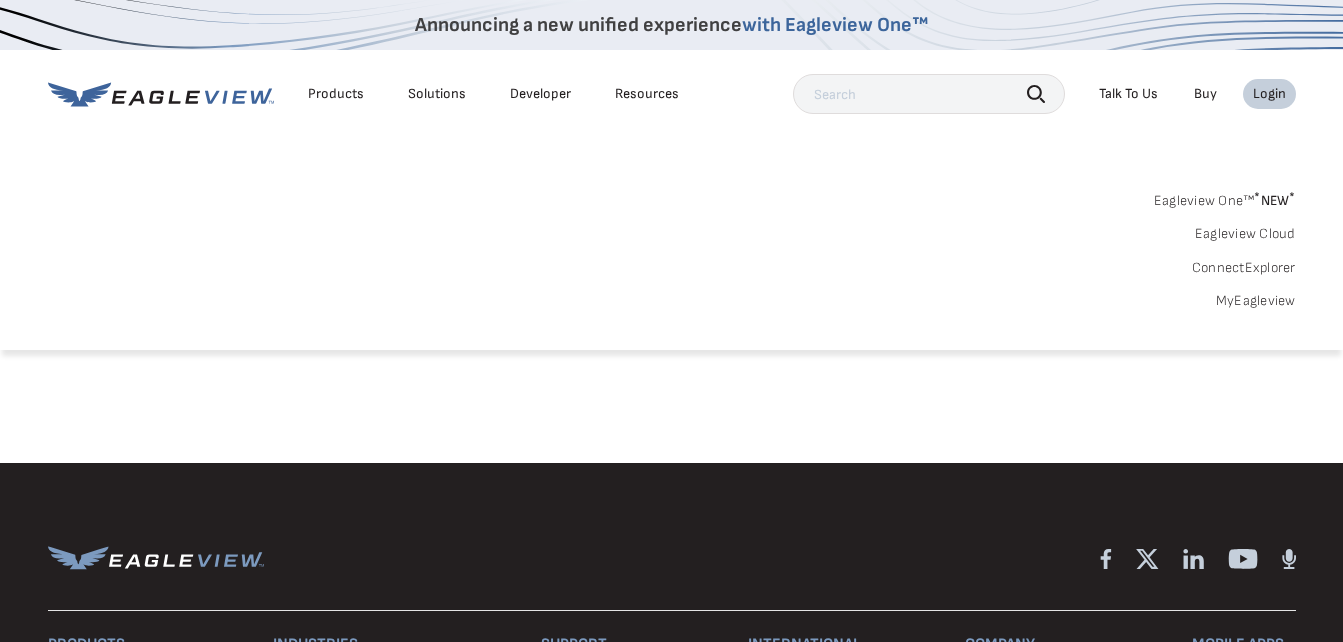 click on "* NEW *" at bounding box center [1274, 200] 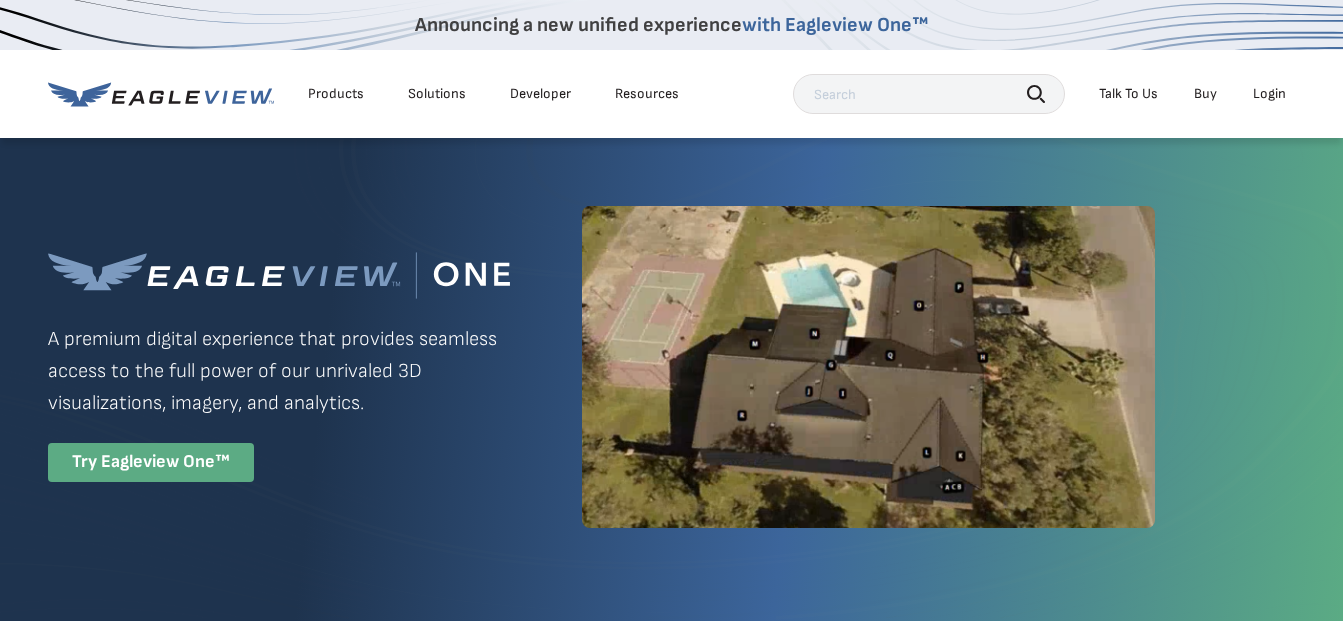 scroll, scrollTop: 0, scrollLeft: 0, axis: both 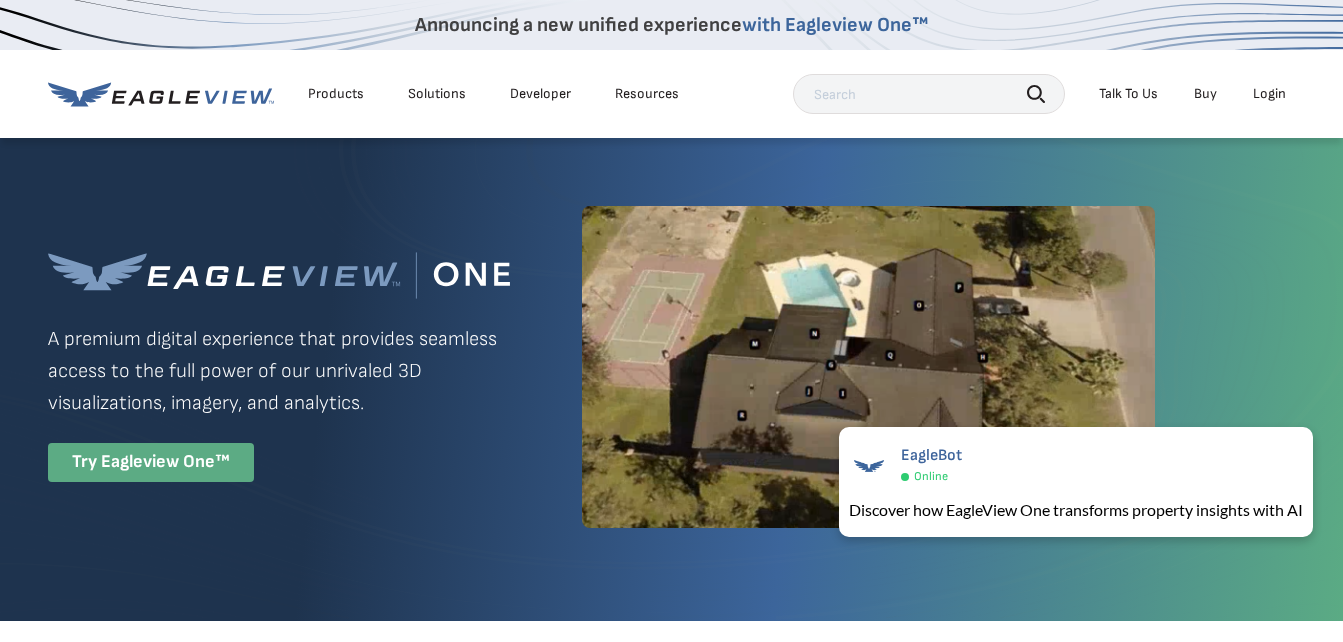 click on "Login" at bounding box center [1269, 94] 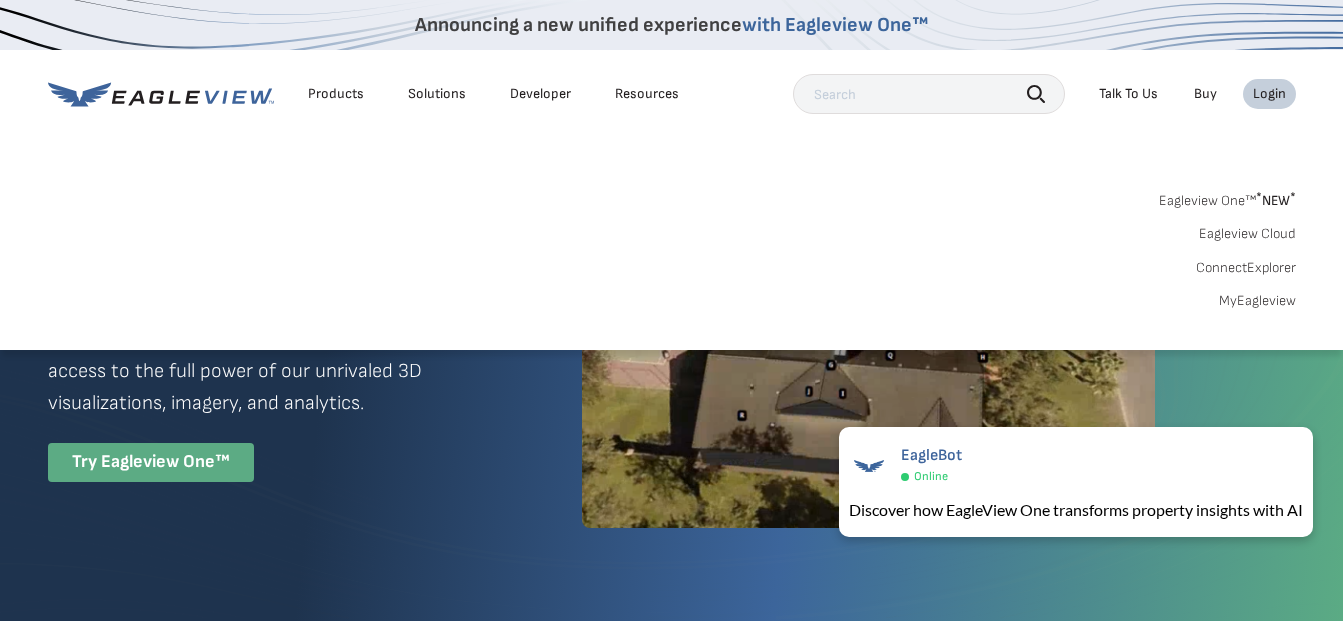 click on "MyEagleview" at bounding box center (1257, 301) 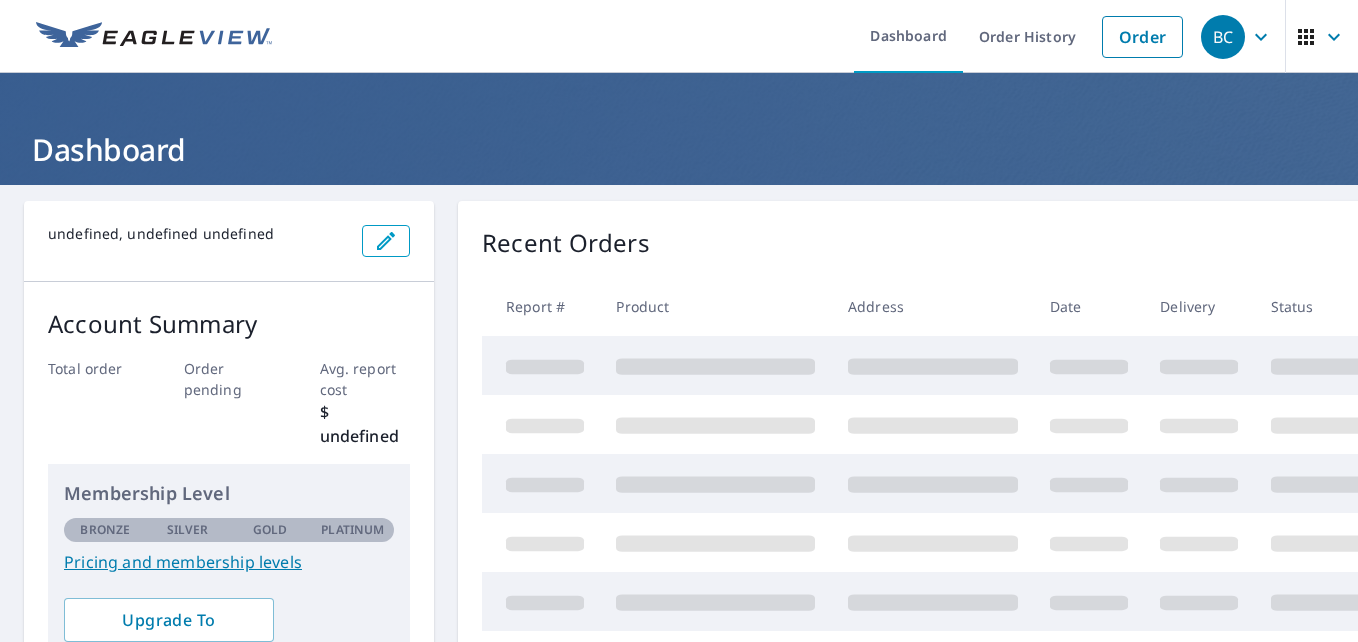 scroll, scrollTop: 0, scrollLeft: 0, axis: both 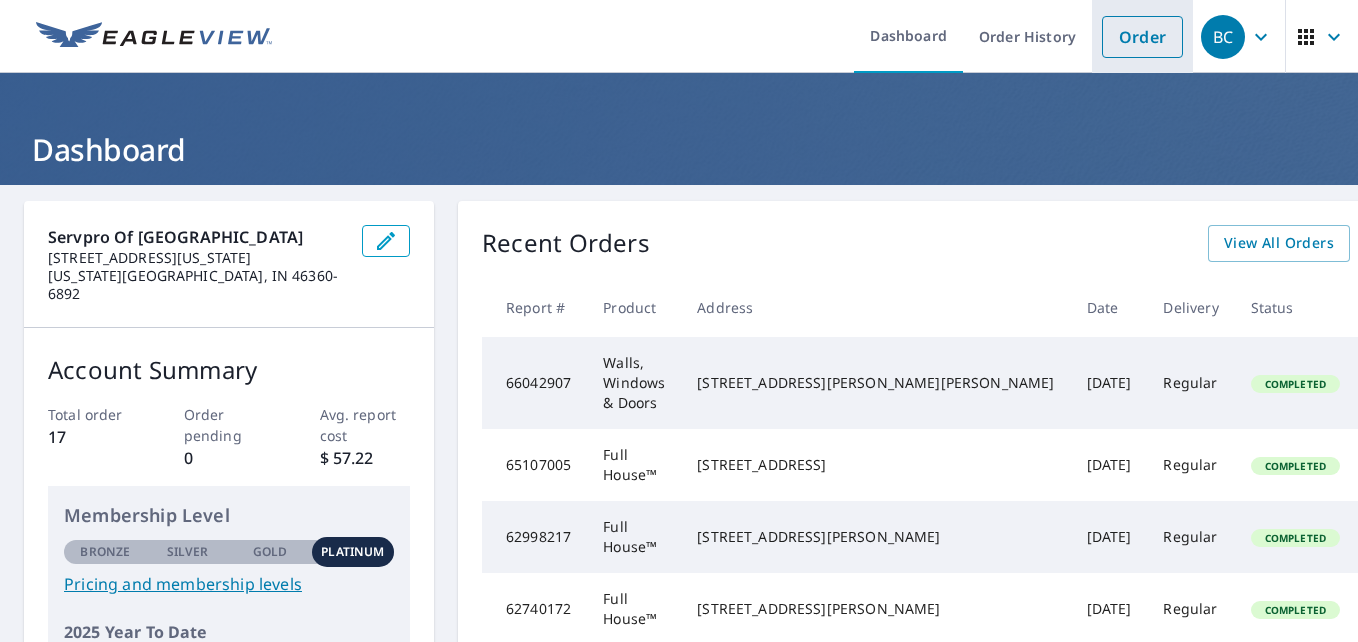 click on "Order" at bounding box center [1142, 37] 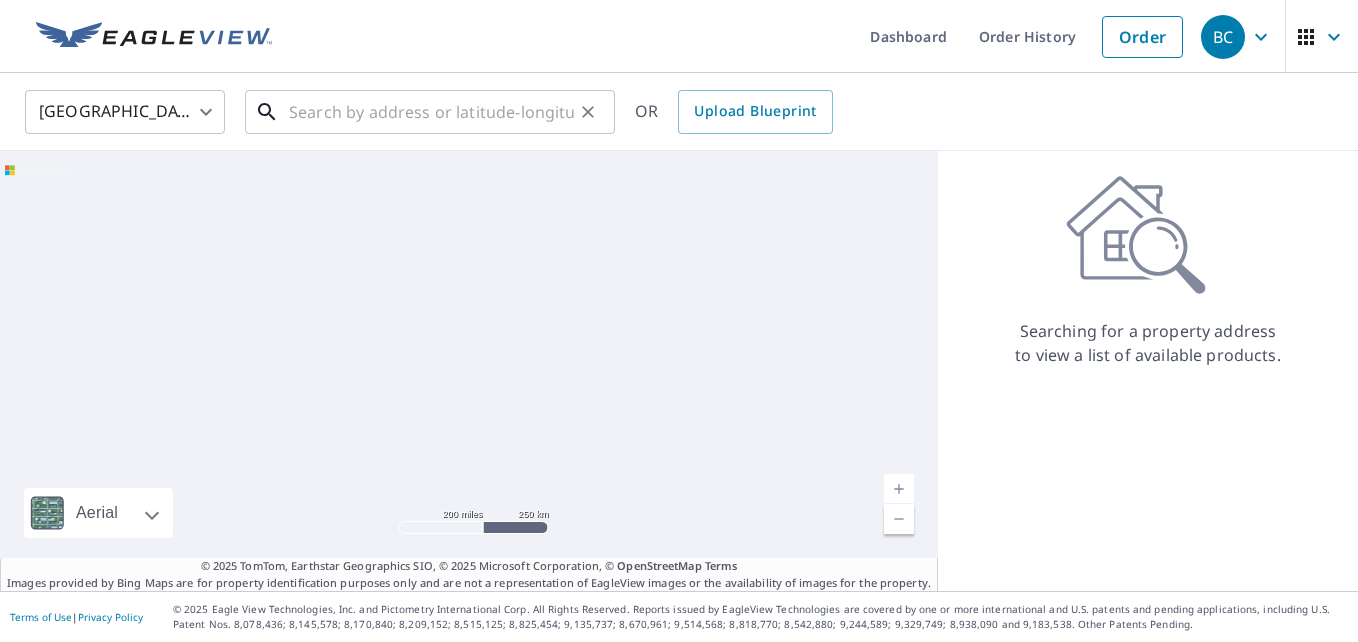 click at bounding box center [431, 112] 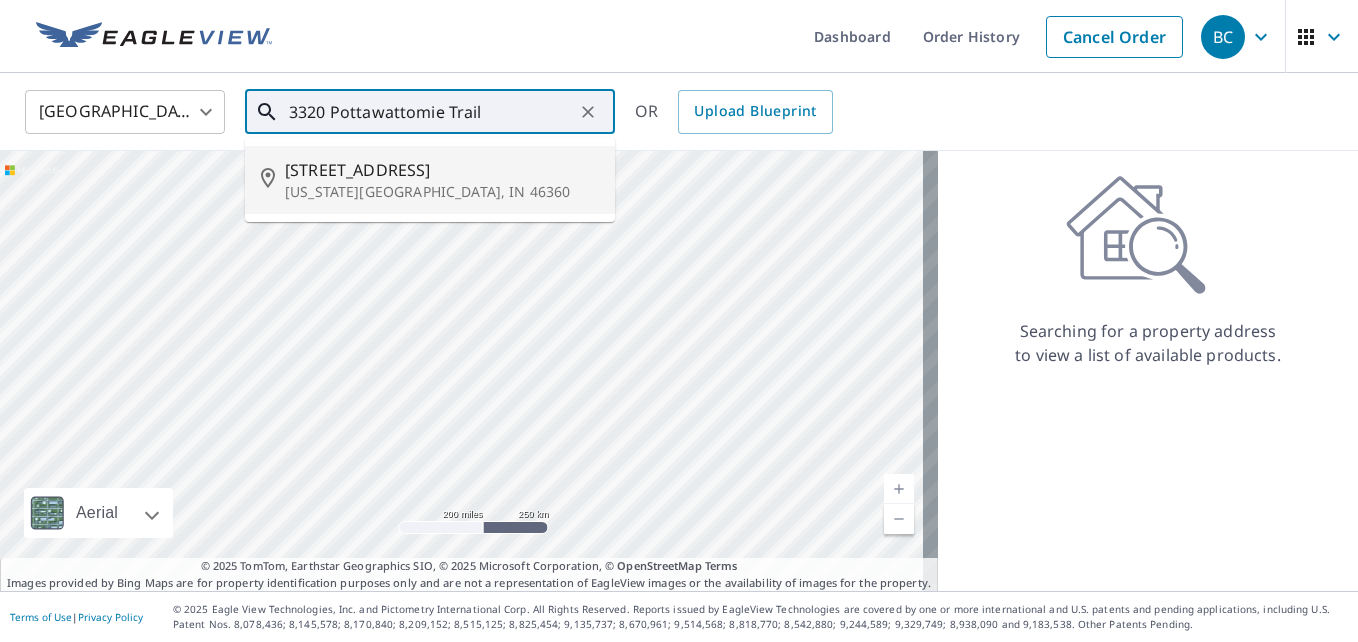 click on "Michigan City, IN 46360" at bounding box center [442, 192] 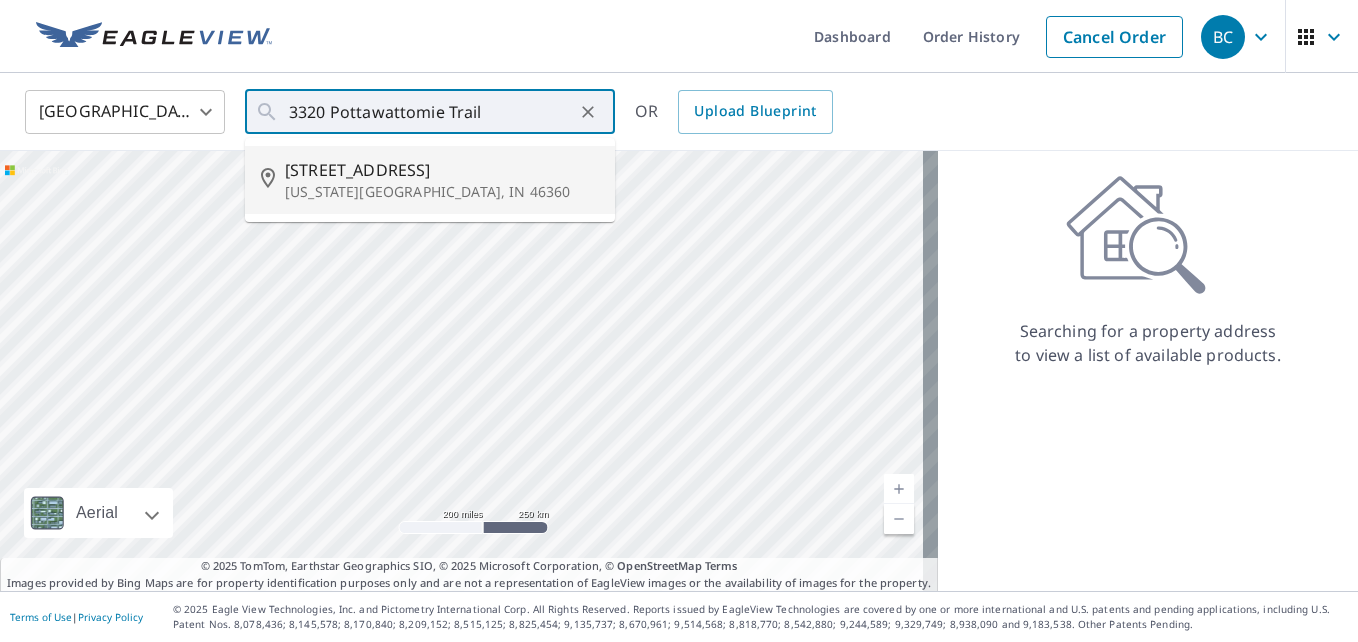 type on "3320 Pottawattomie Trl Michigan City, IN 46360" 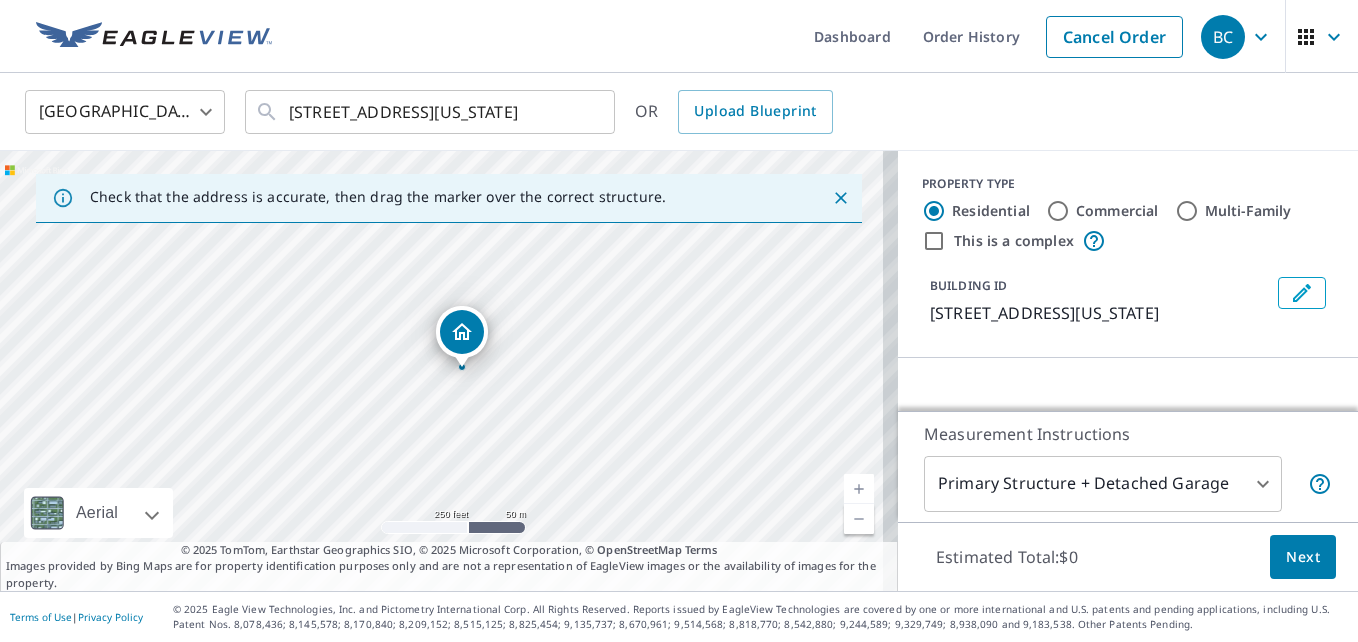 click at bounding box center (462, 332) 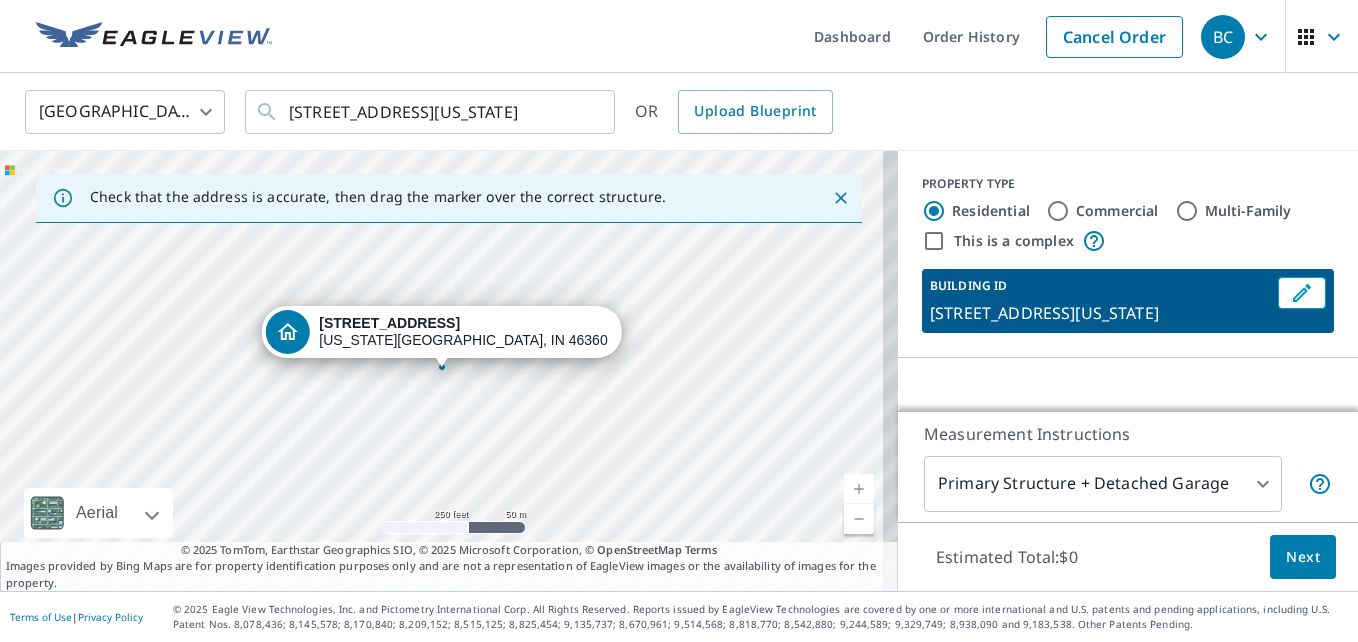 click on "3320 Pottawattomie Trl Michigan City, IN 46360" at bounding box center (449, 371) 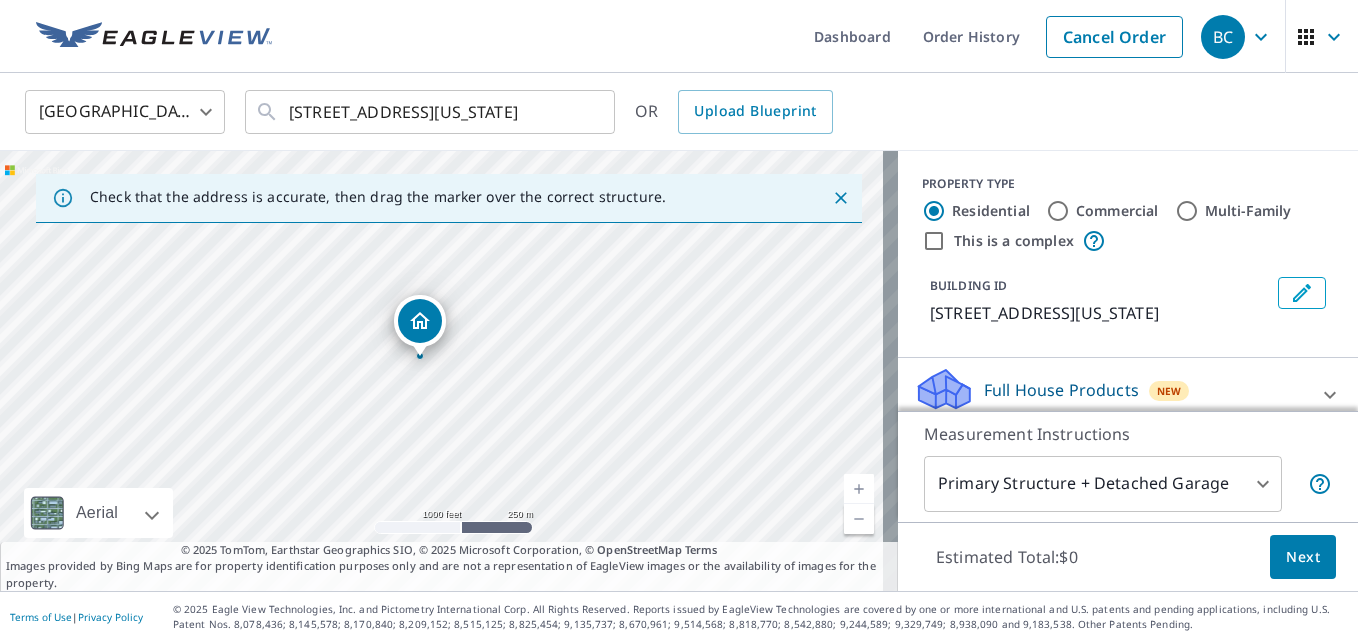click at bounding box center [420, 321] 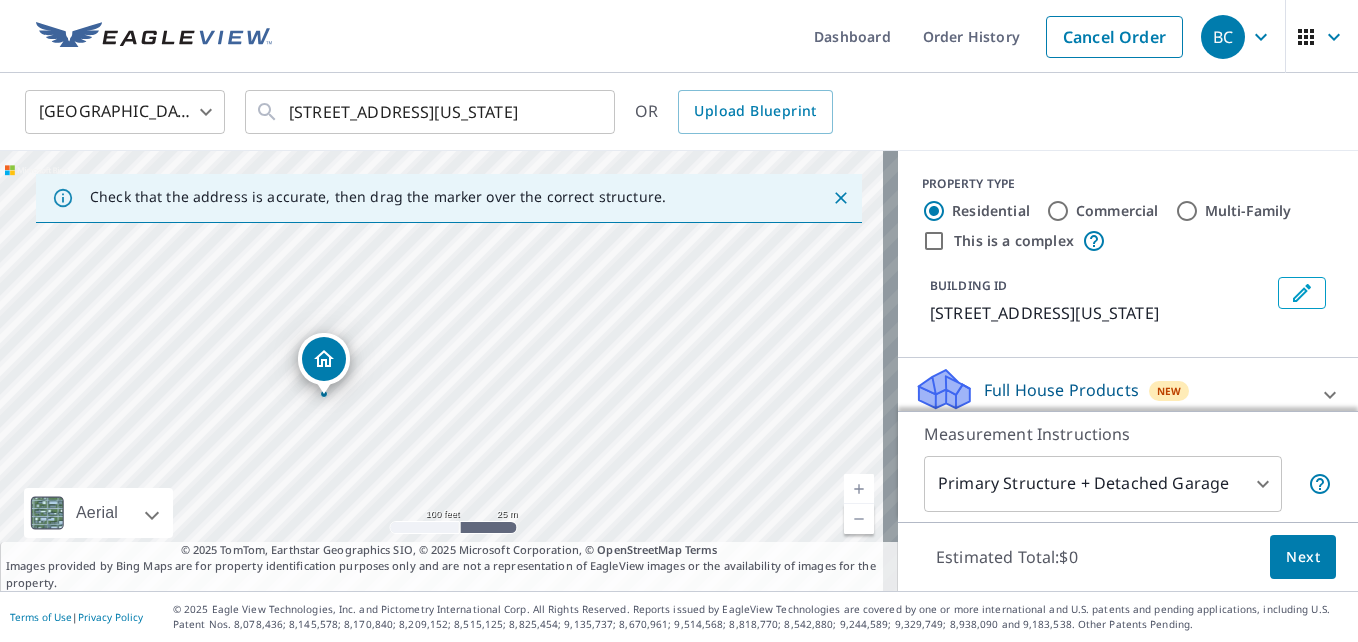 drag, startPoint x: 461, startPoint y: 369, endPoint x: 491, endPoint y: 382, distance: 32.695564 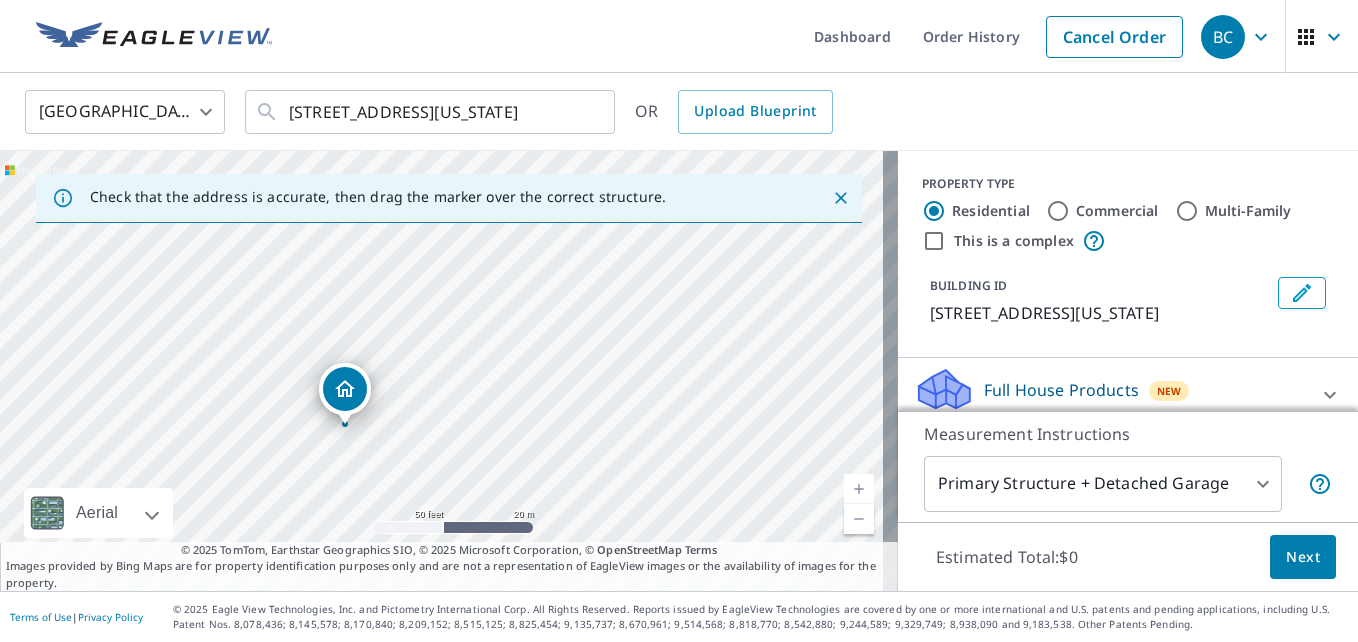 drag, startPoint x: 264, startPoint y: 386, endPoint x: 467, endPoint y: 400, distance: 203.4822 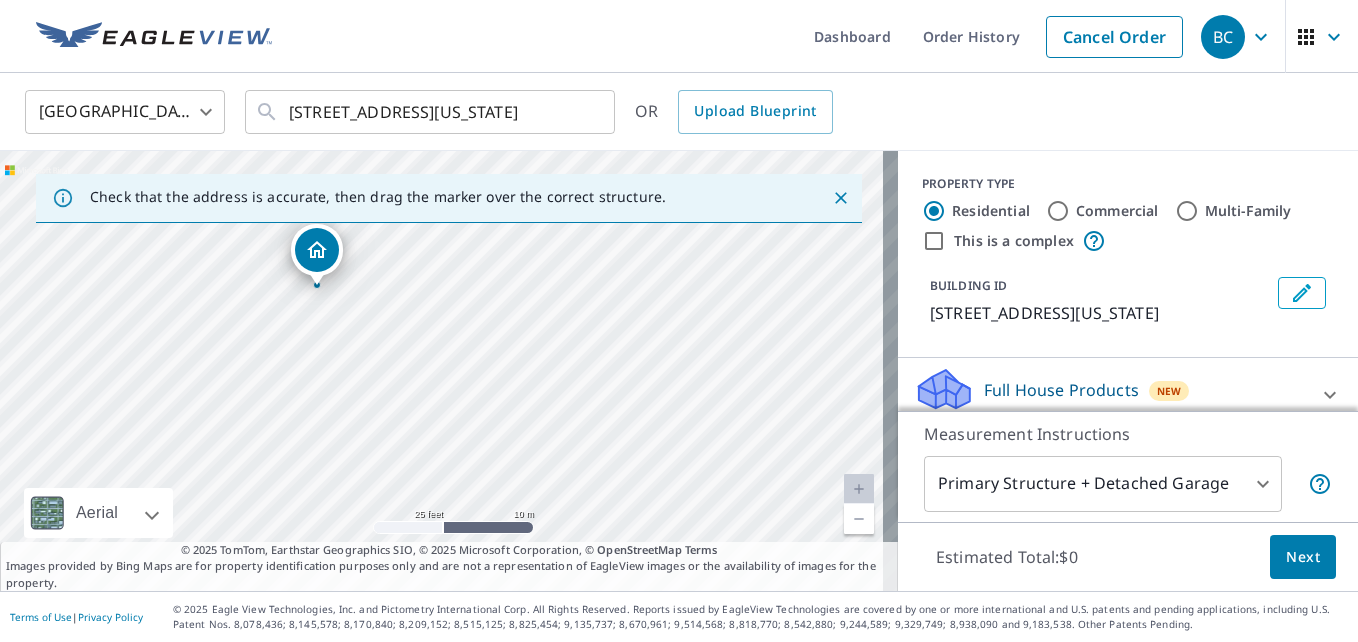 drag, startPoint x: 325, startPoint y: 454, endPoint x: 390, endPoint y: 287, distance: 179.2038 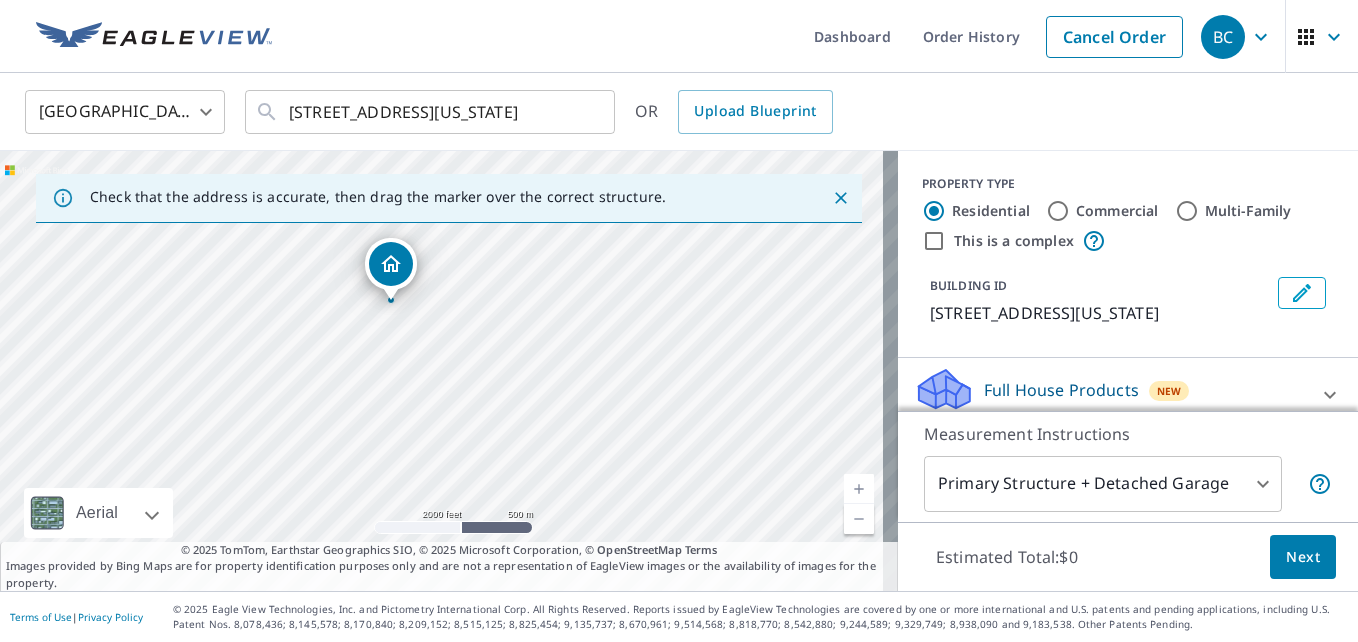 click on "BC BC
Dashboard Order History Cancel Order BC United States US ​ 3320 Pottawattomie Trl Michigan City, IN 46360 ​ OR Upload Blueprint Check that the address is accurate, then drag the marker over the correct structure. 3320 Pottawattomie Trl Michigan City, IN 46360 Aerial Road A standard road map Aerial A detailed look from above Labels Labels 2000 feet 500 m © 2025 TomTom, © Vexcel Imaging, © 2025 Microsoft Corporation © OpenStreetMap Terms © 2025 TomTom, Earthstar Geographics SIO, © 2025 Microsoft Corporation, ©   OpenStreetMap   Terms Images provided by Bing Maps are for property identification purposes only and are not a representation of EagleView images or the availability of images for the property. PROPERTY TYPE Residential Commercial Multi-Family This is a complex BUILDING ID 3320 Pottawattomie Trl, Michigan City, IN, 46360 Full House Products New Full House™ $84 Roof Products New Premium $21.75 - $69.5 Gutter $13.75 Bid Perfect™ $18 Solar Products New Inform Essentials+ $63.25 1" at bounding box center (679, 321) 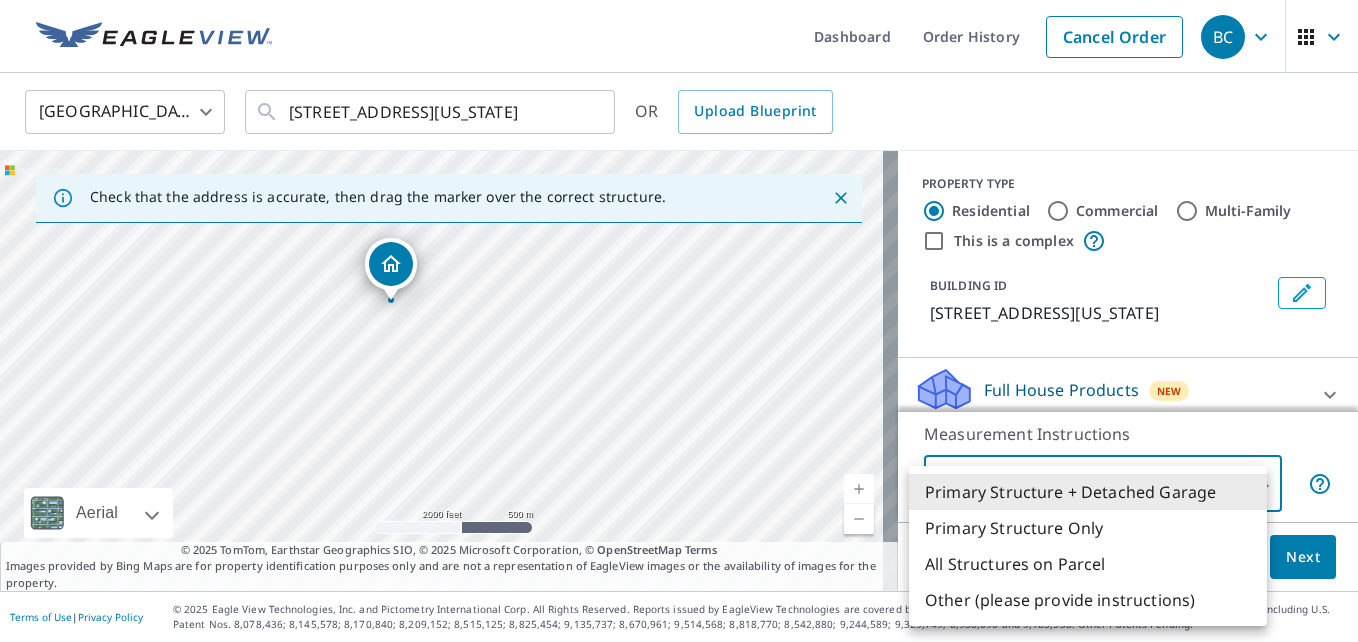 click on "Primary Structure Only" at bounding box center (1088, 528) 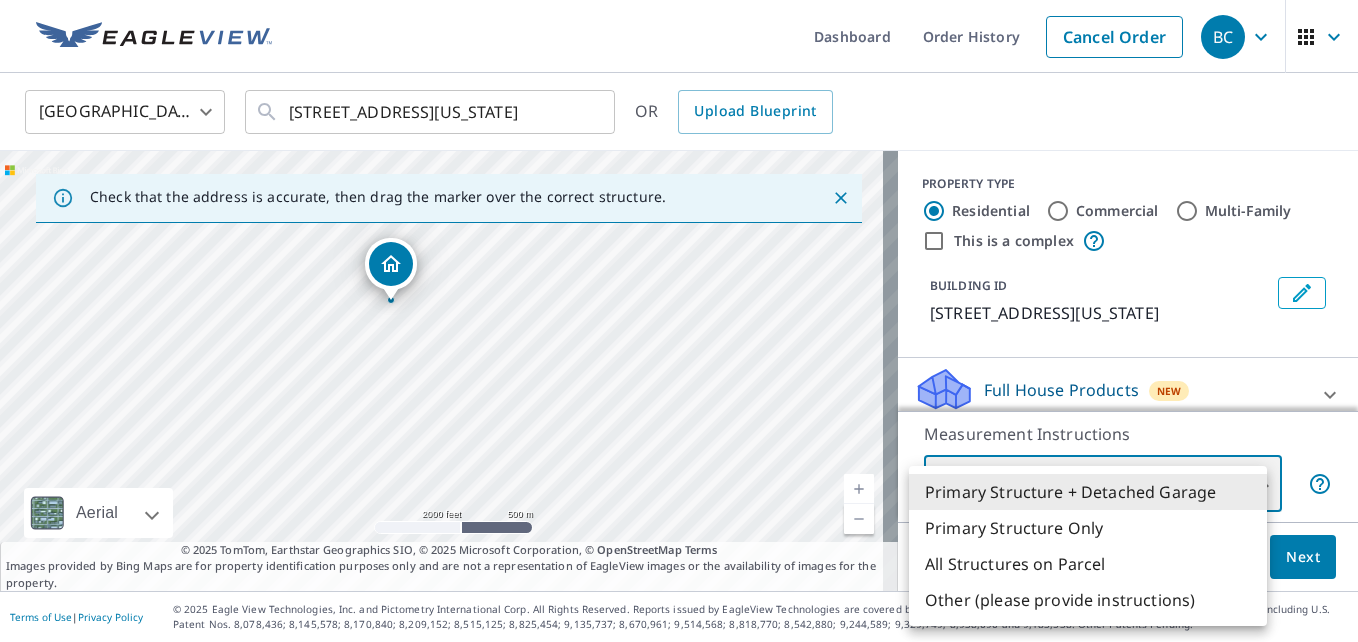 type on "2" 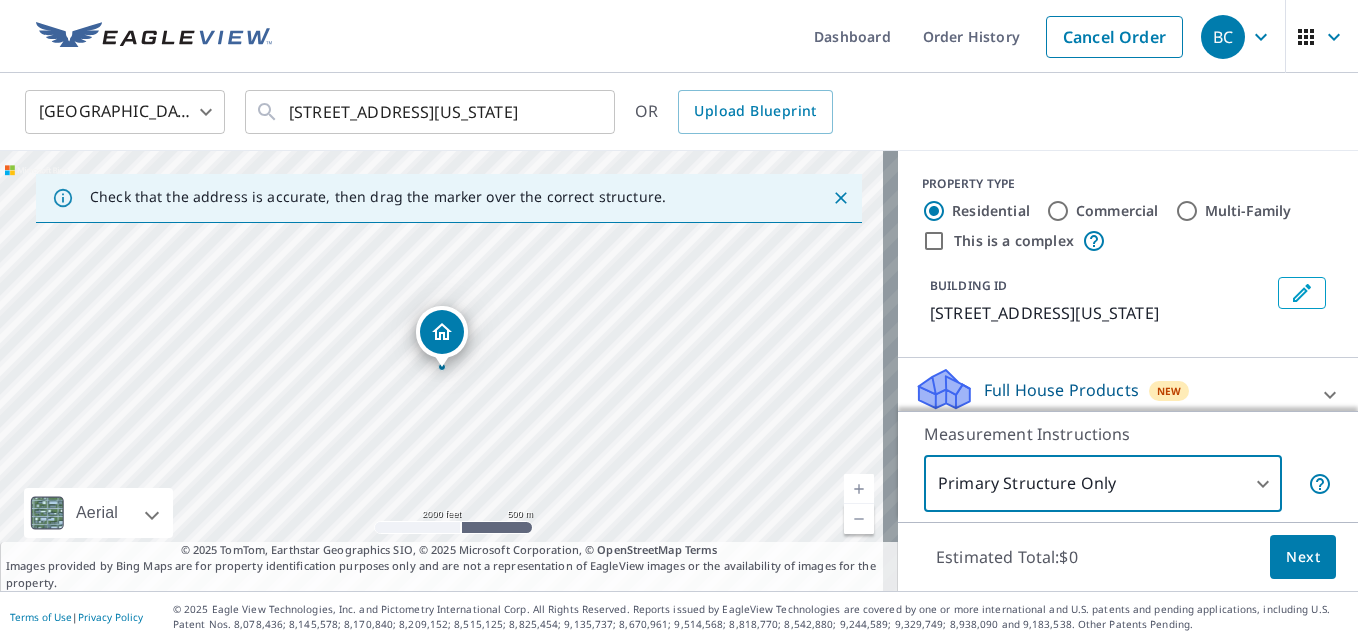 click on "Next" at bounding box center (1303, 557) 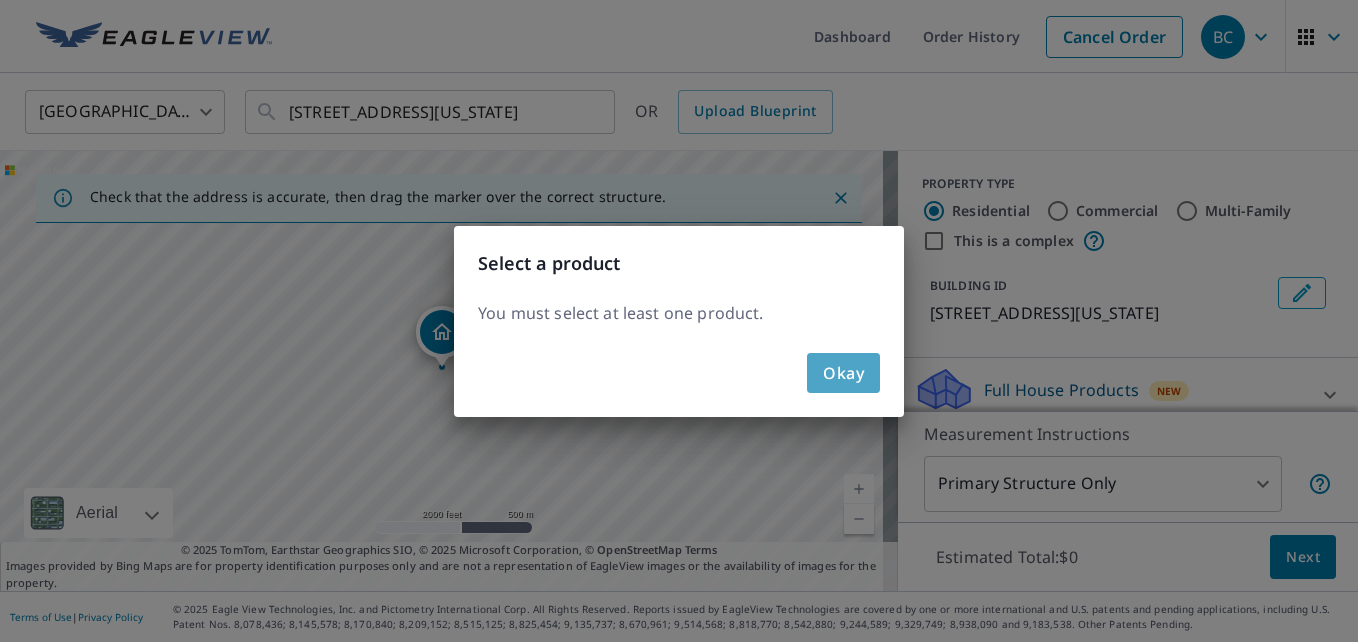 click on "Okay" 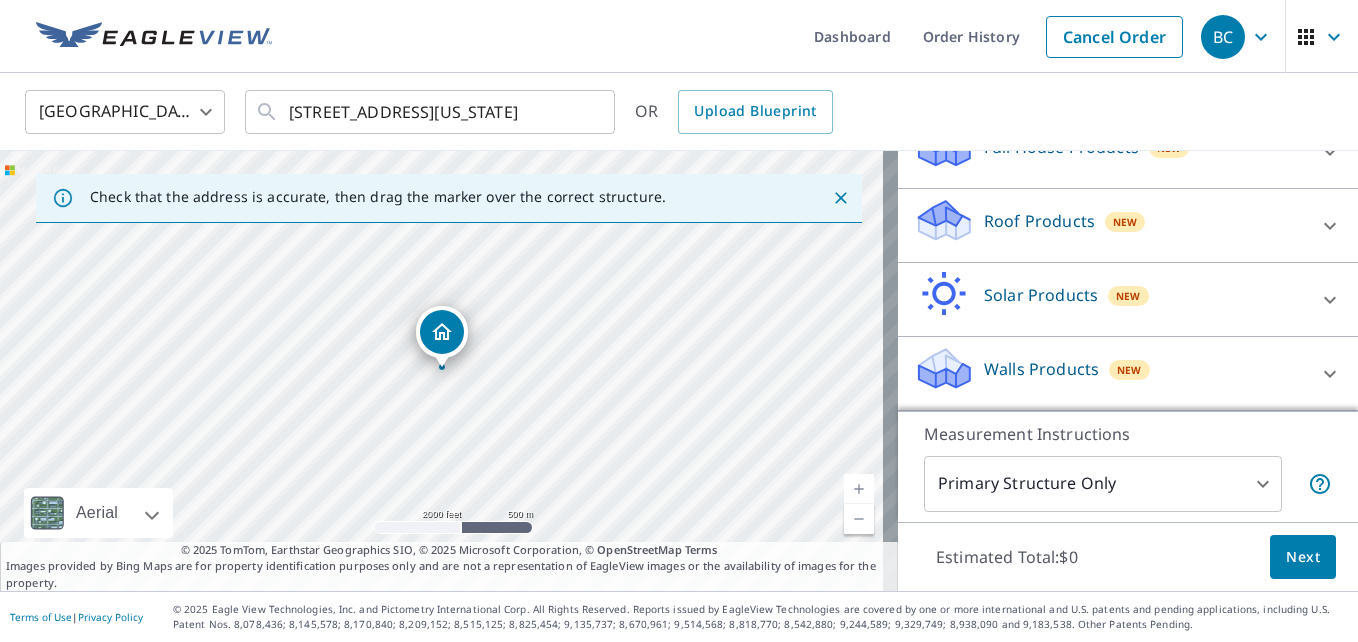 scroll, scrollTop: 267, scrollLeft: 0, axis: vertical 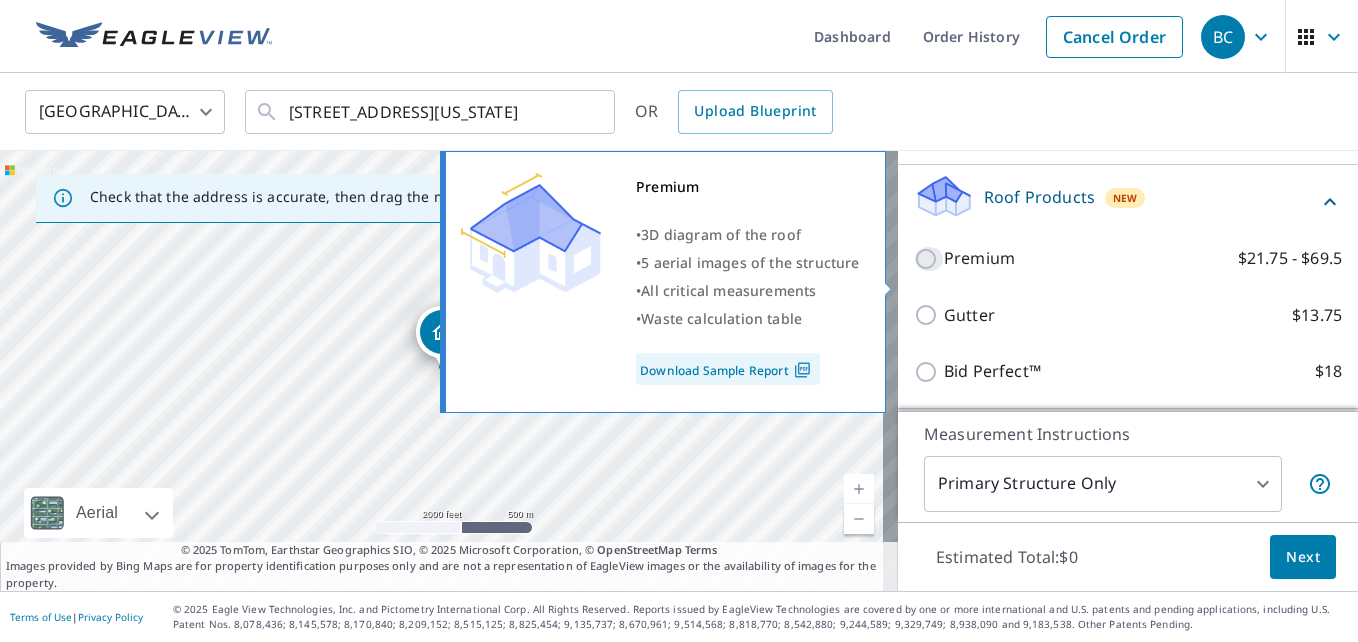 click on "Premium $21.75 - $69.5" at bounding box center [929, 259] 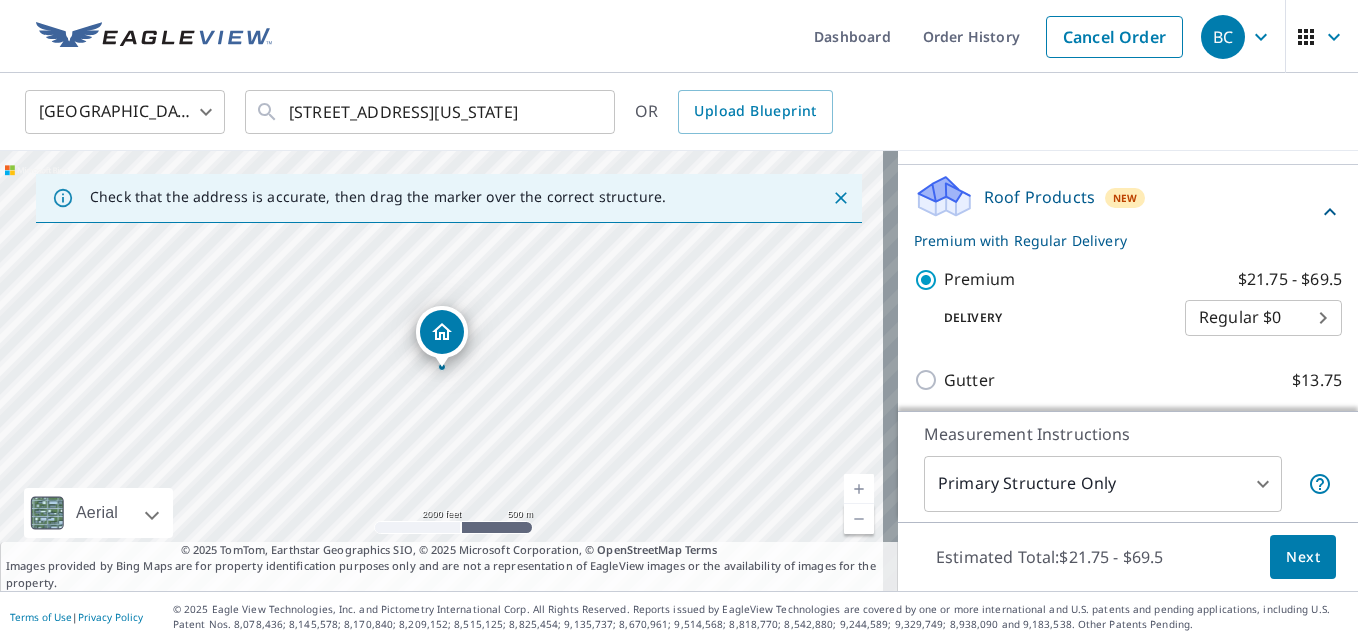click on "Next" at bounding box center (1303, 557) 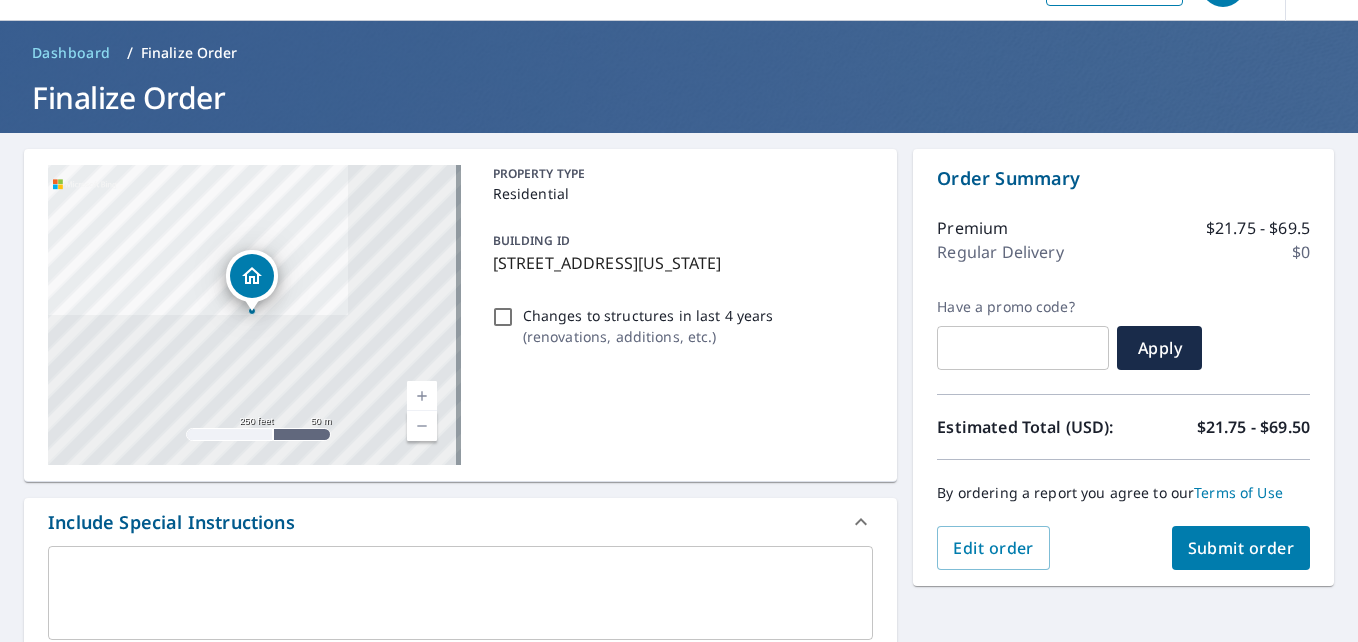 scroll, scrollTop: 100, scrollLeft: 0, axis: vertical 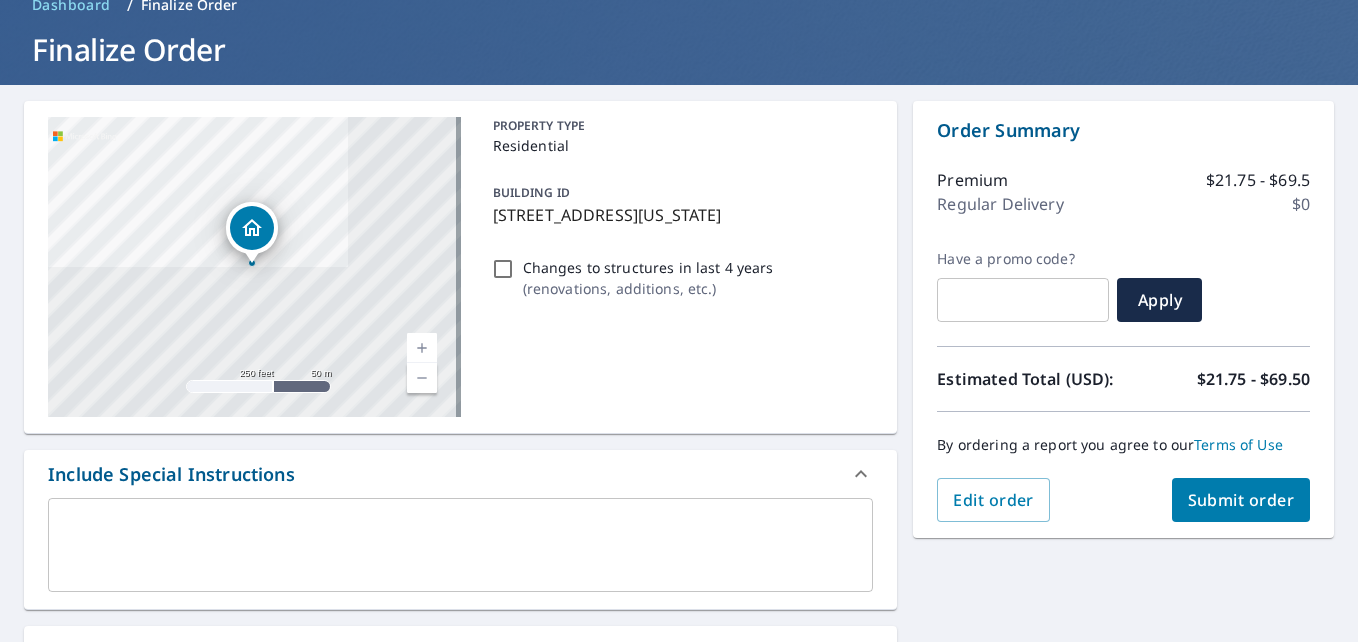 click on "Submit order" at bounding box center (1241, 500) 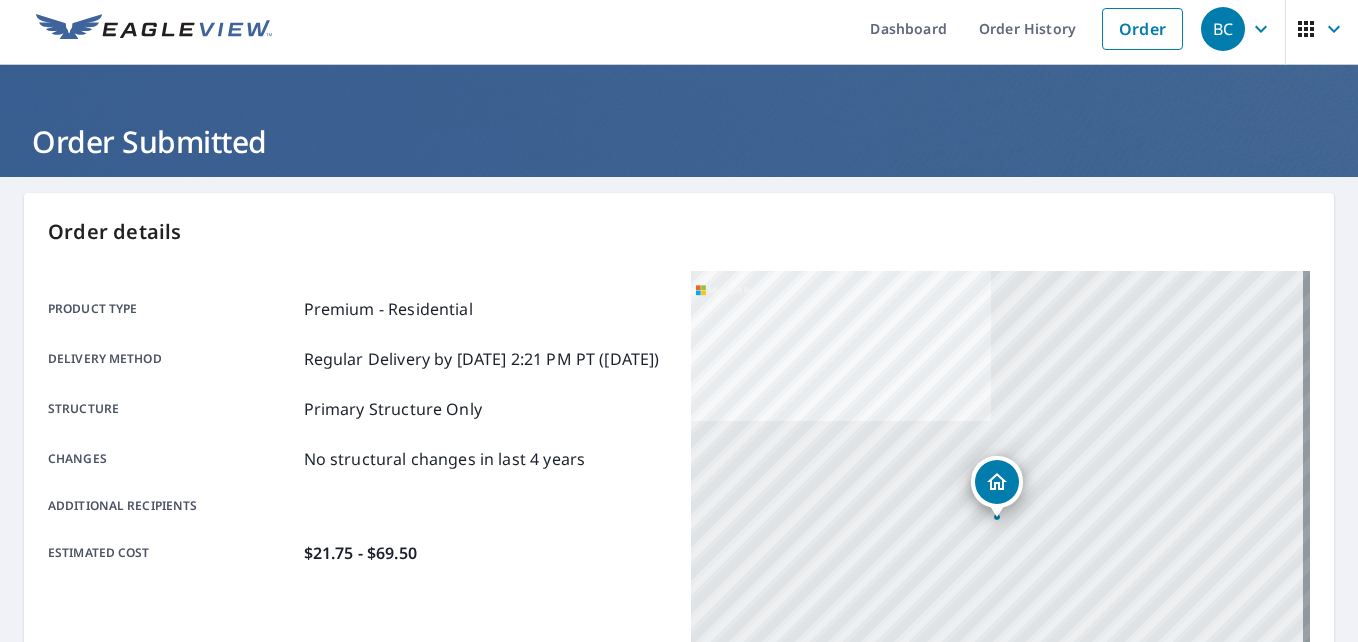scroll, scrollTop: 0, scrollLeft: 0, axis: both 